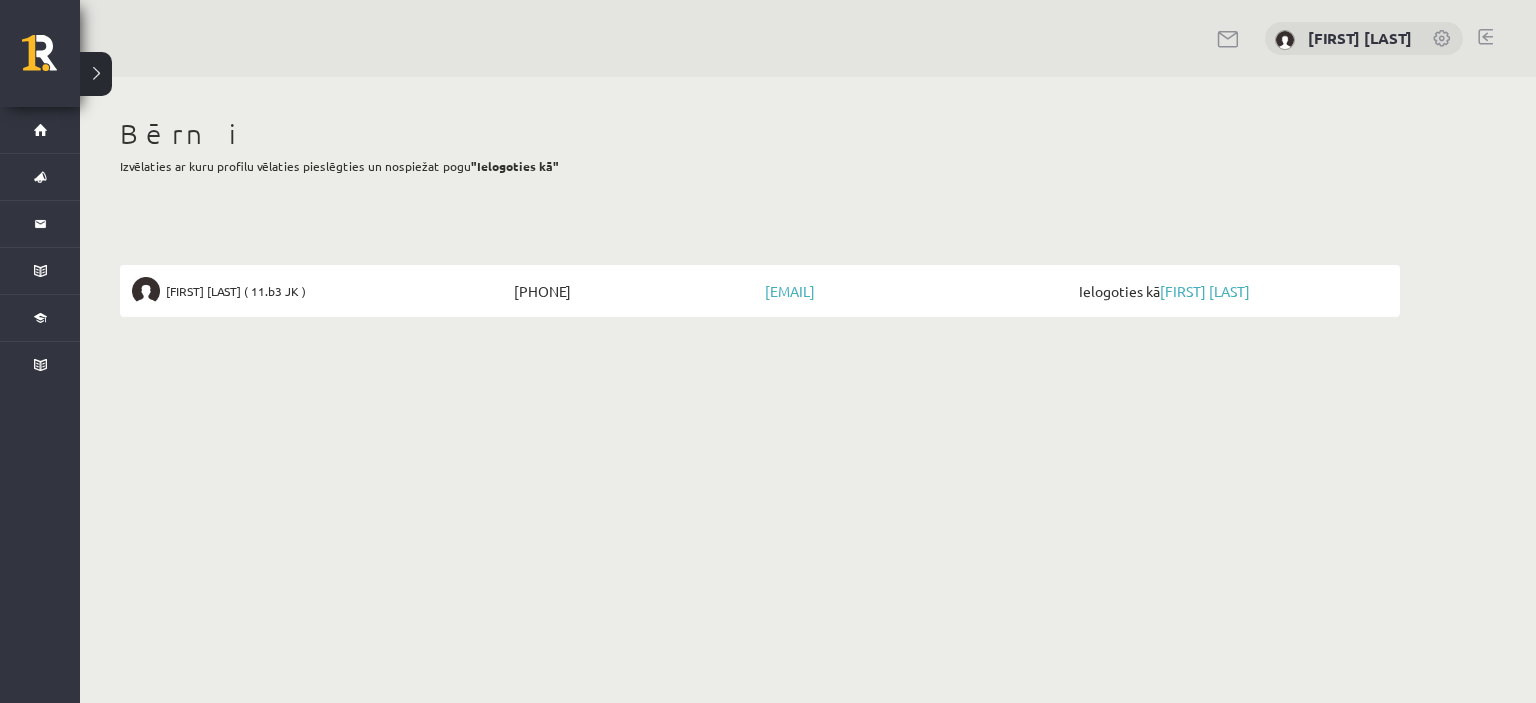 scroll, scrollTop: 0, scrollLeft: 0, axis: both 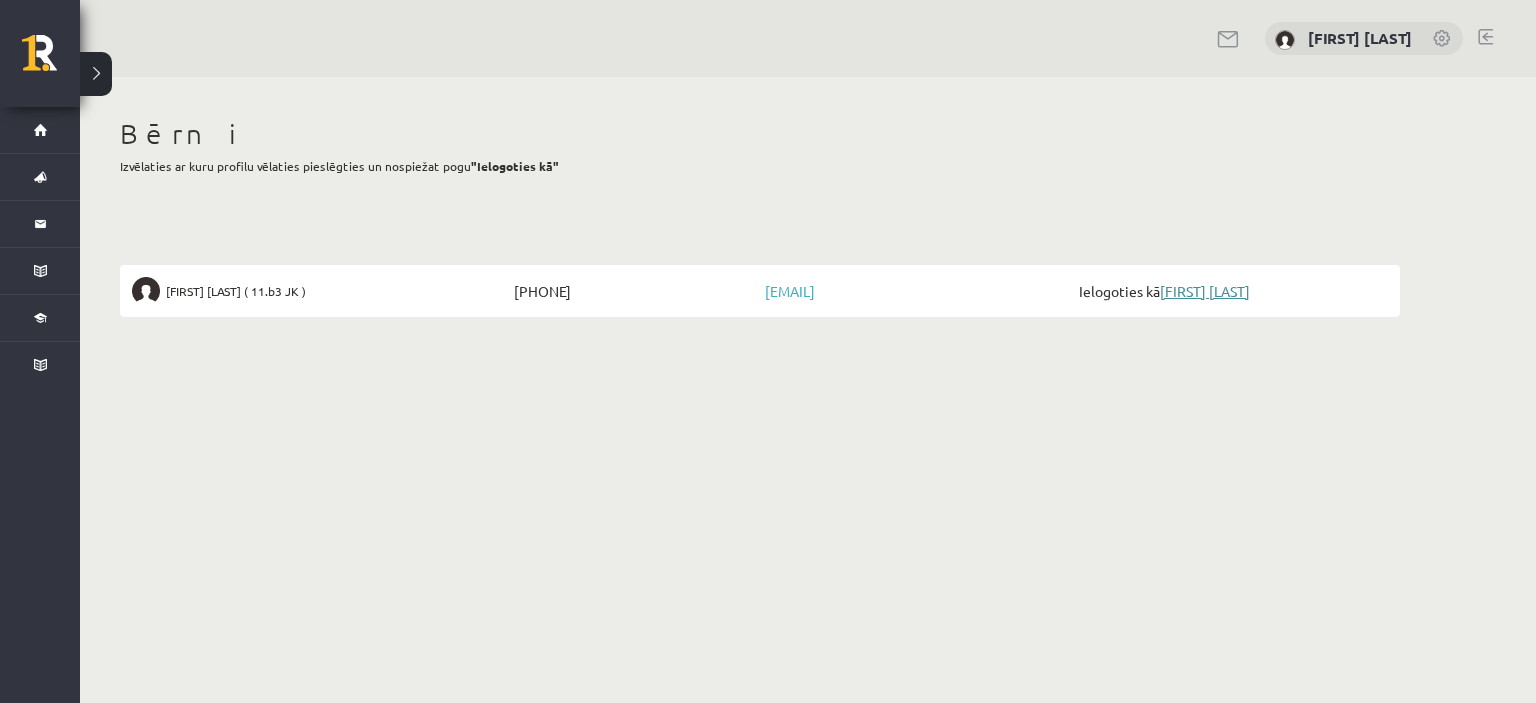 click on "[FIRST] [LAST]" at bounding box center [1205, 291] 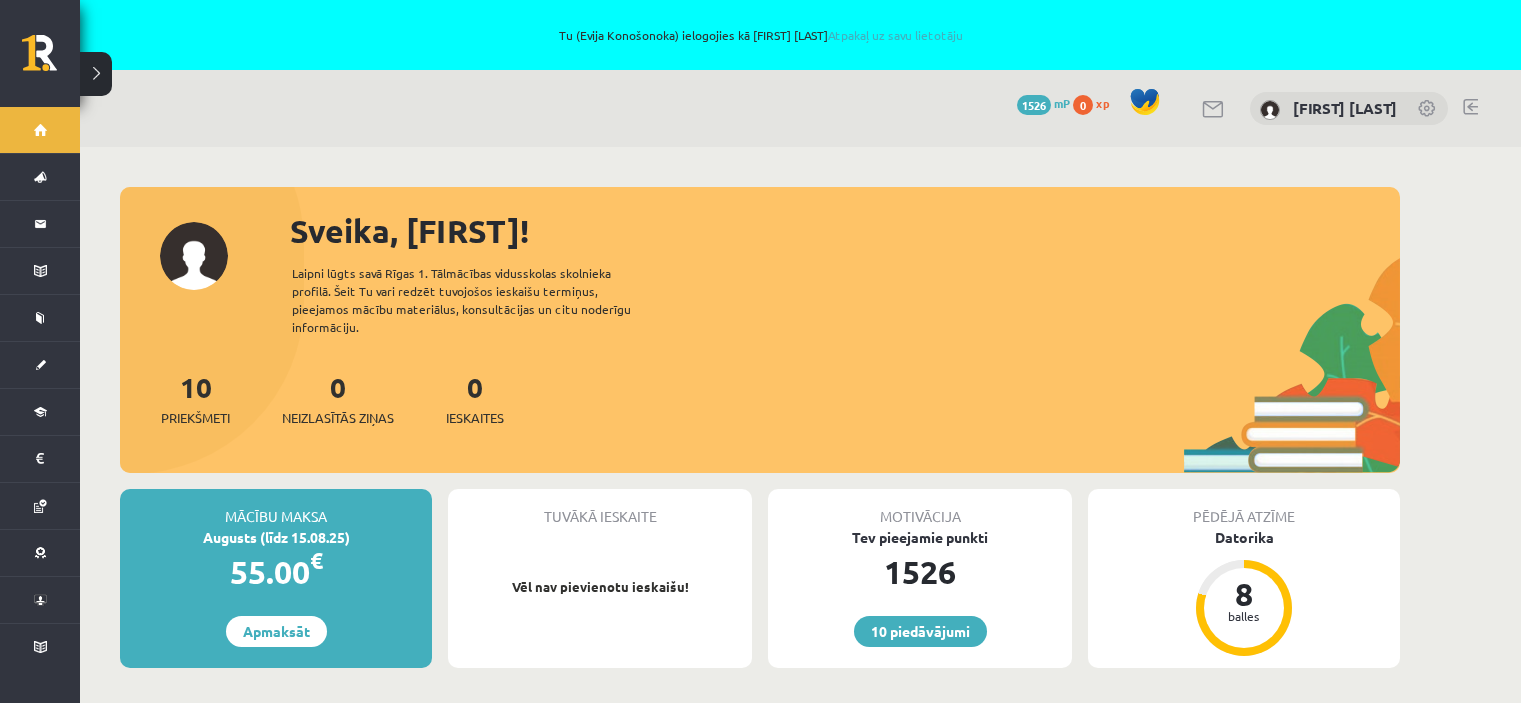 scroll, scrollTop: 0, scrollLeft: 0, axis: both 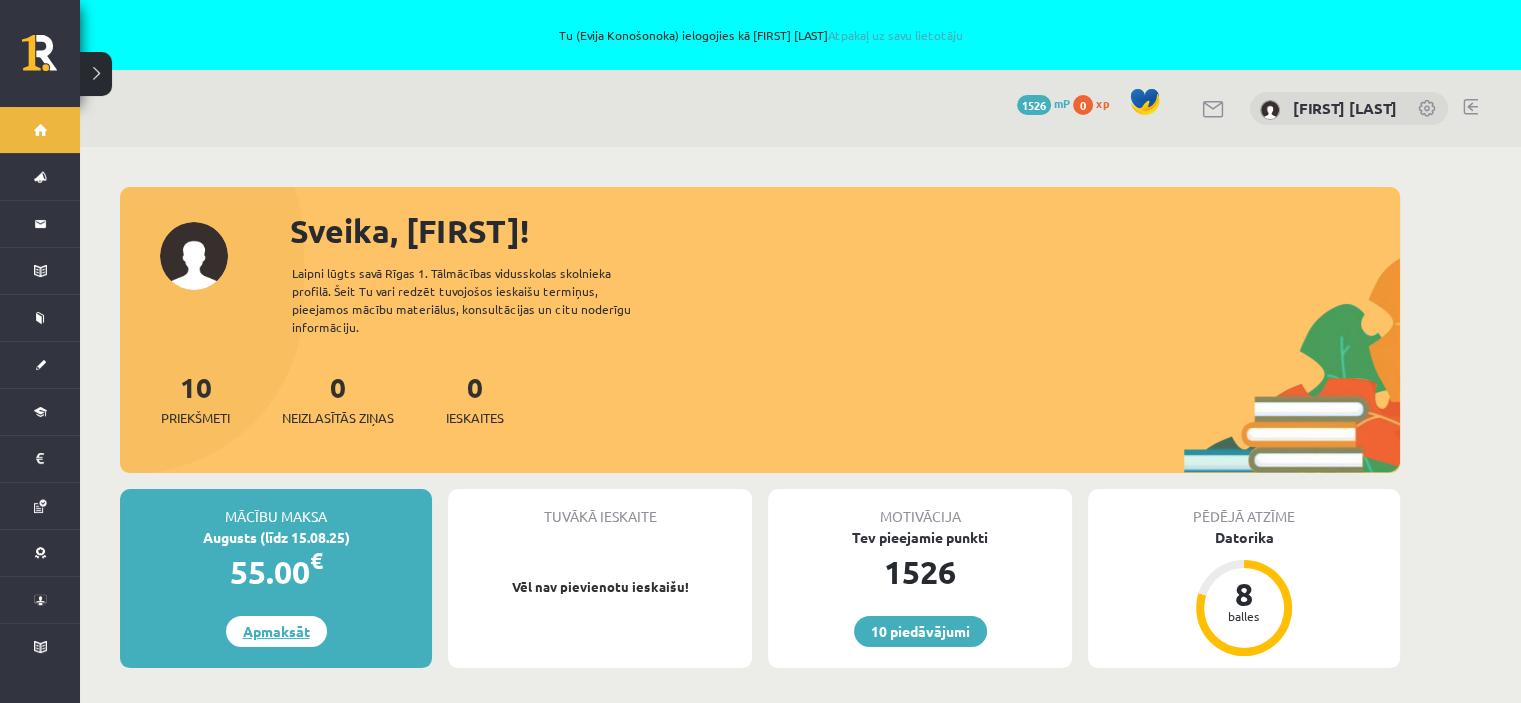 click on "Apmaksāt" at bounding box center (276, 631) 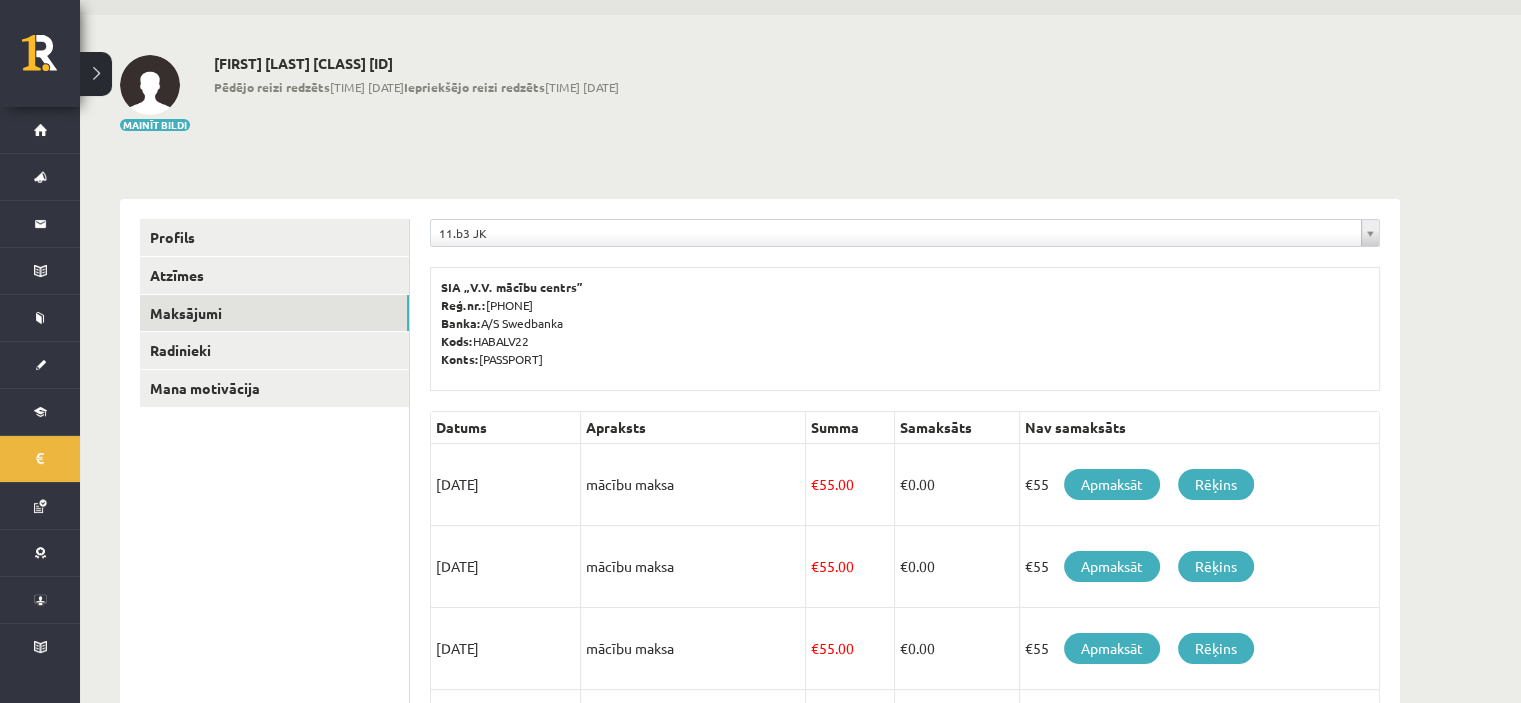 scroll, scrollTop: 131, scrollLeft: 0, axis: vertical 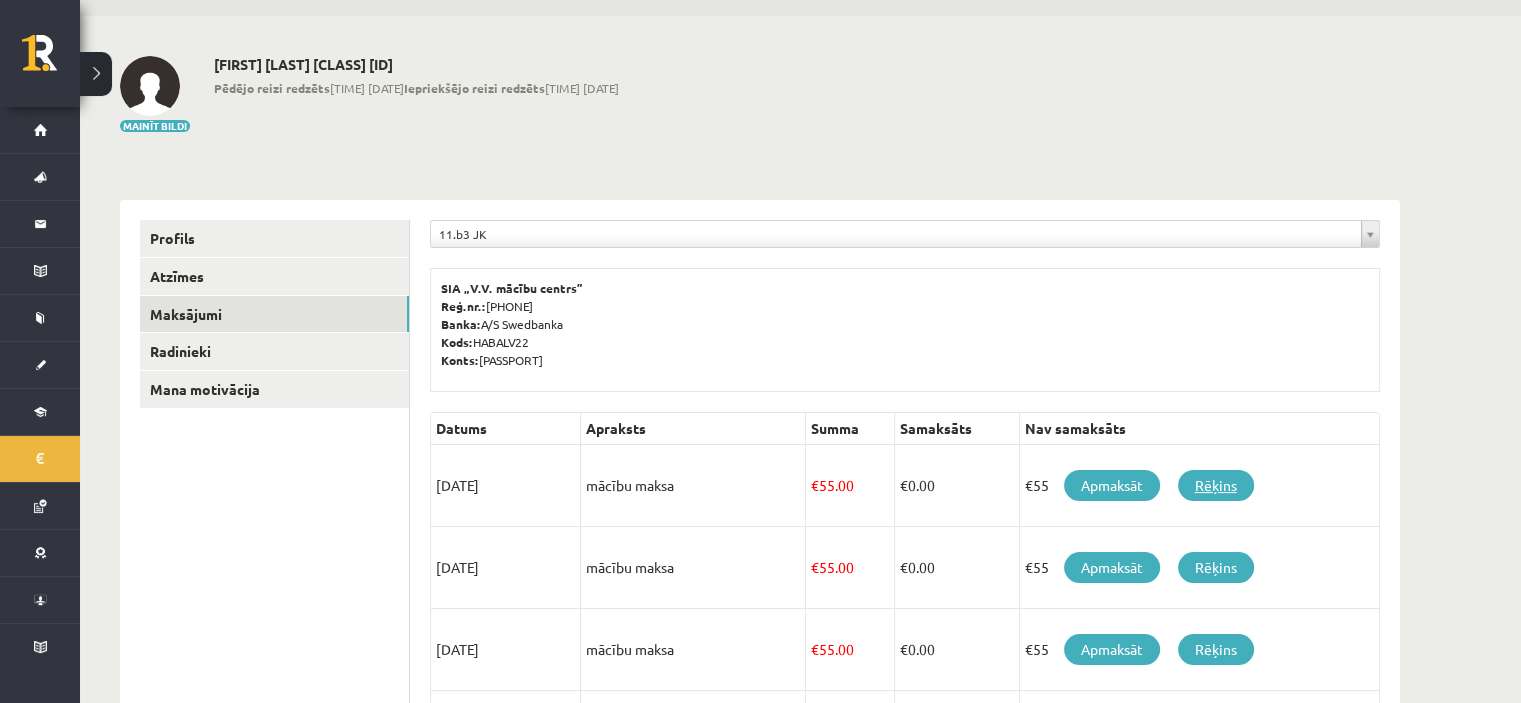 click on "Rēķins" at bounding box center [1216, 485] 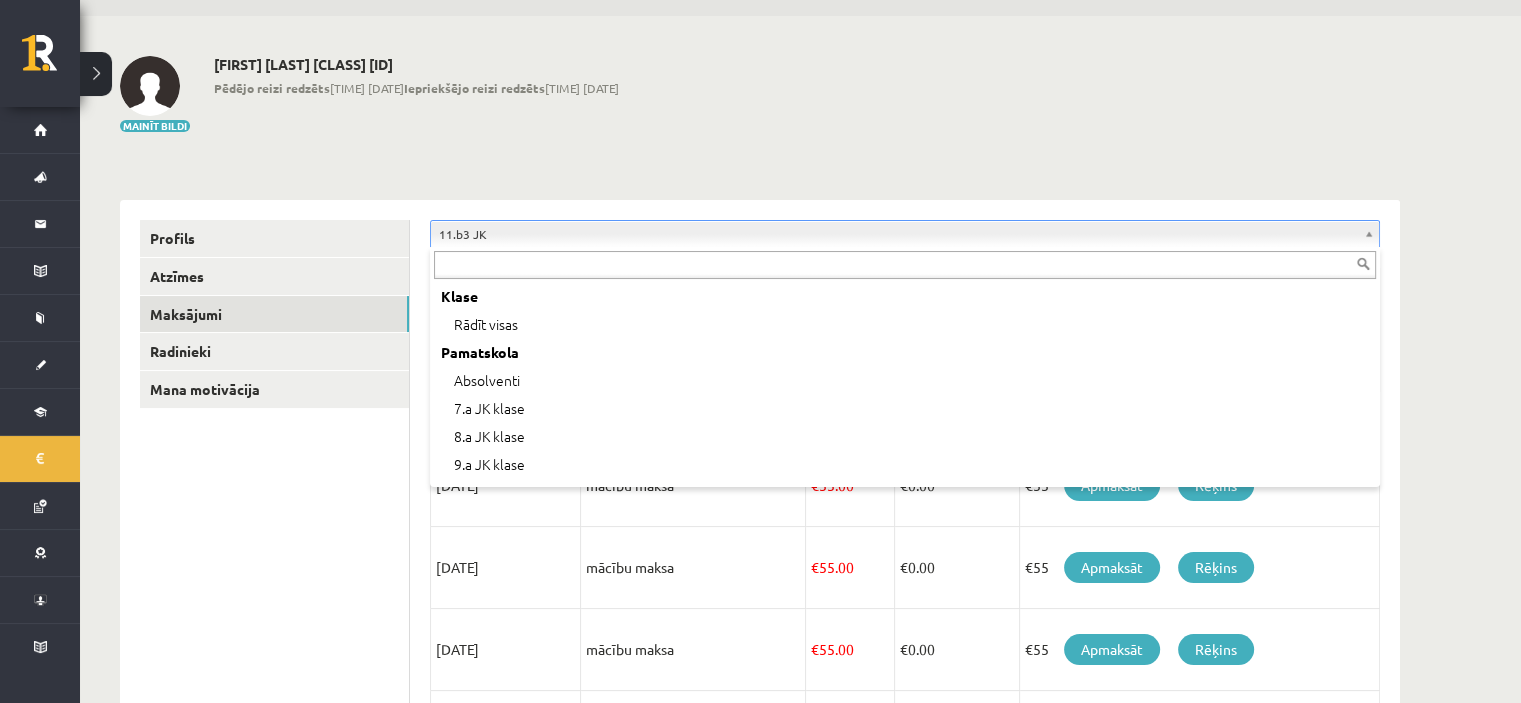 scroll, scrollTop: 416, scrollLeft: 0, axis: vertical 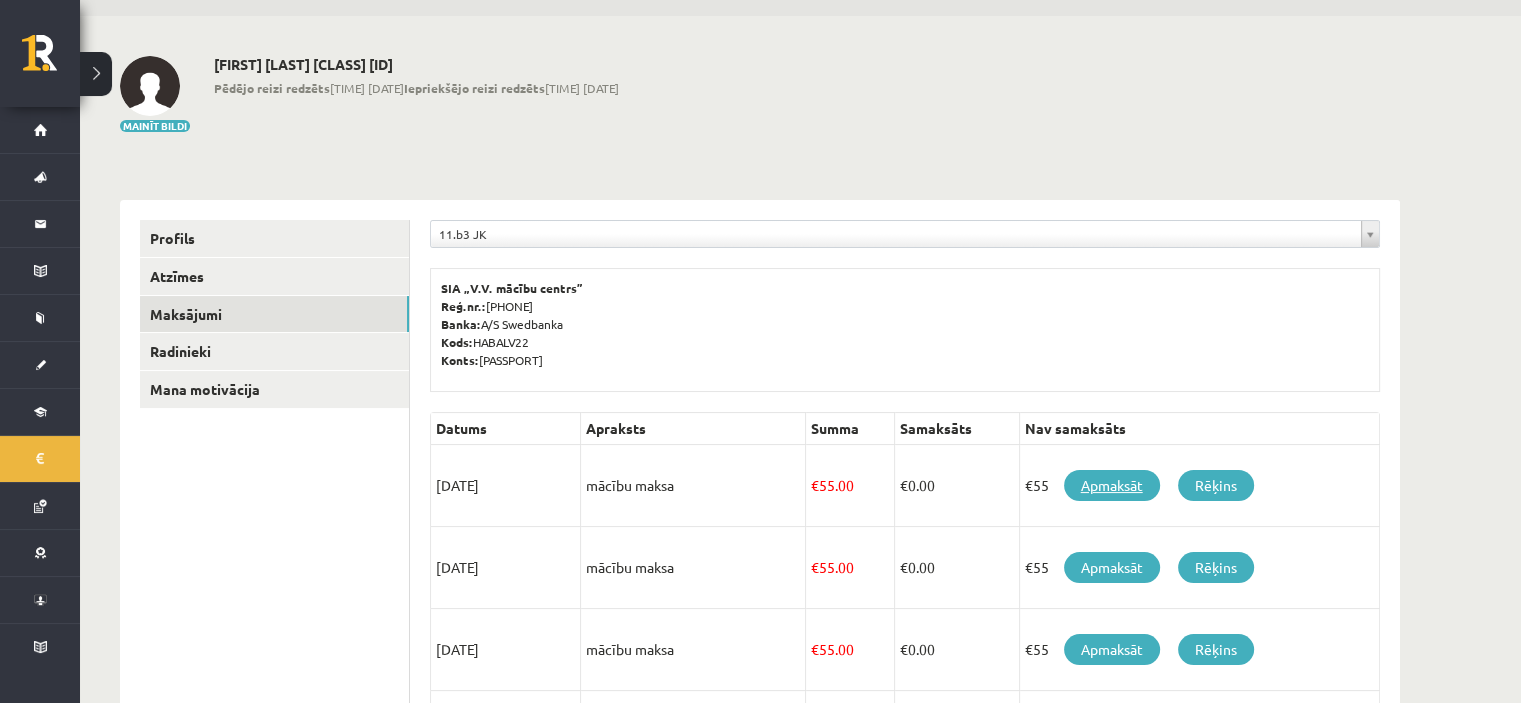 click on "Apmaksāt" at bounding box center [1112, 485] 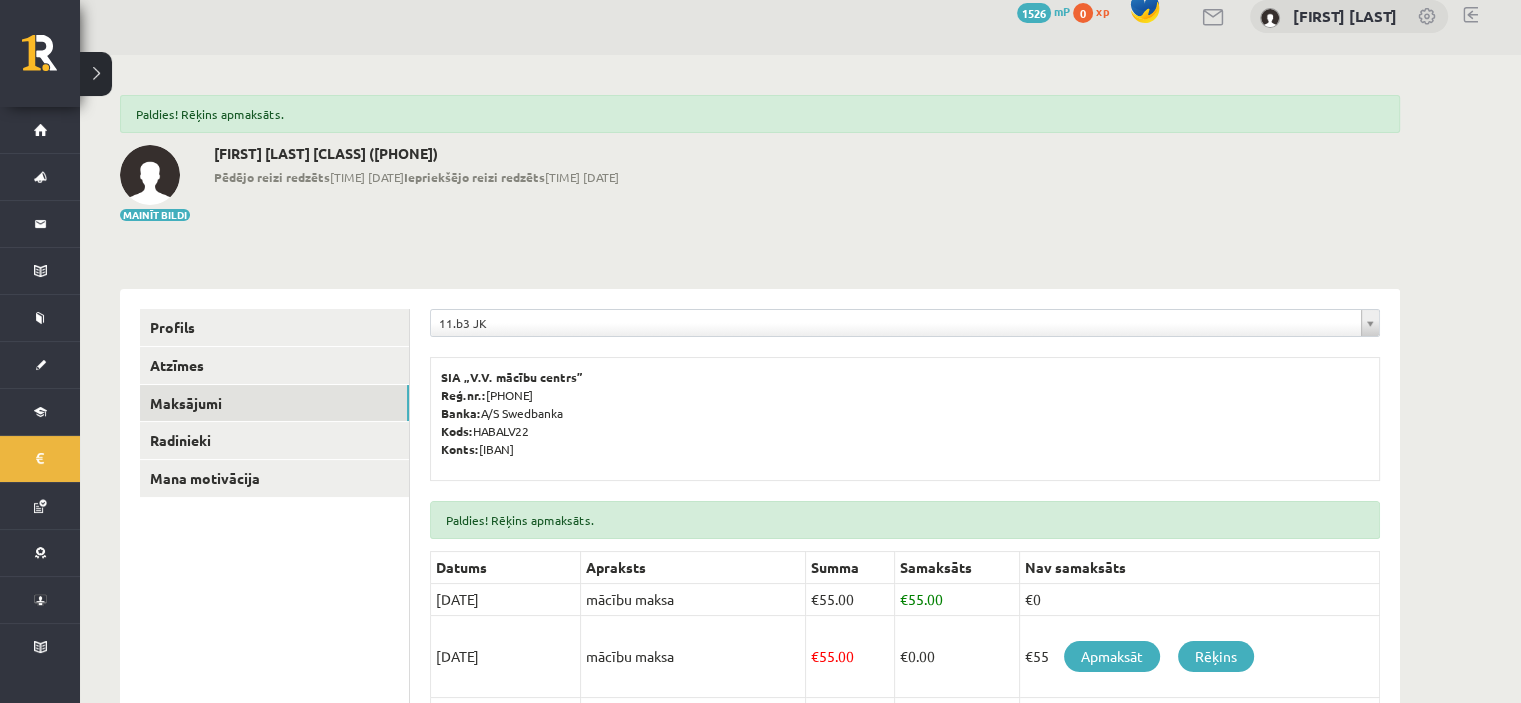 scroll, scrollTop: 200, scrollLeft: 0, axis: vertical 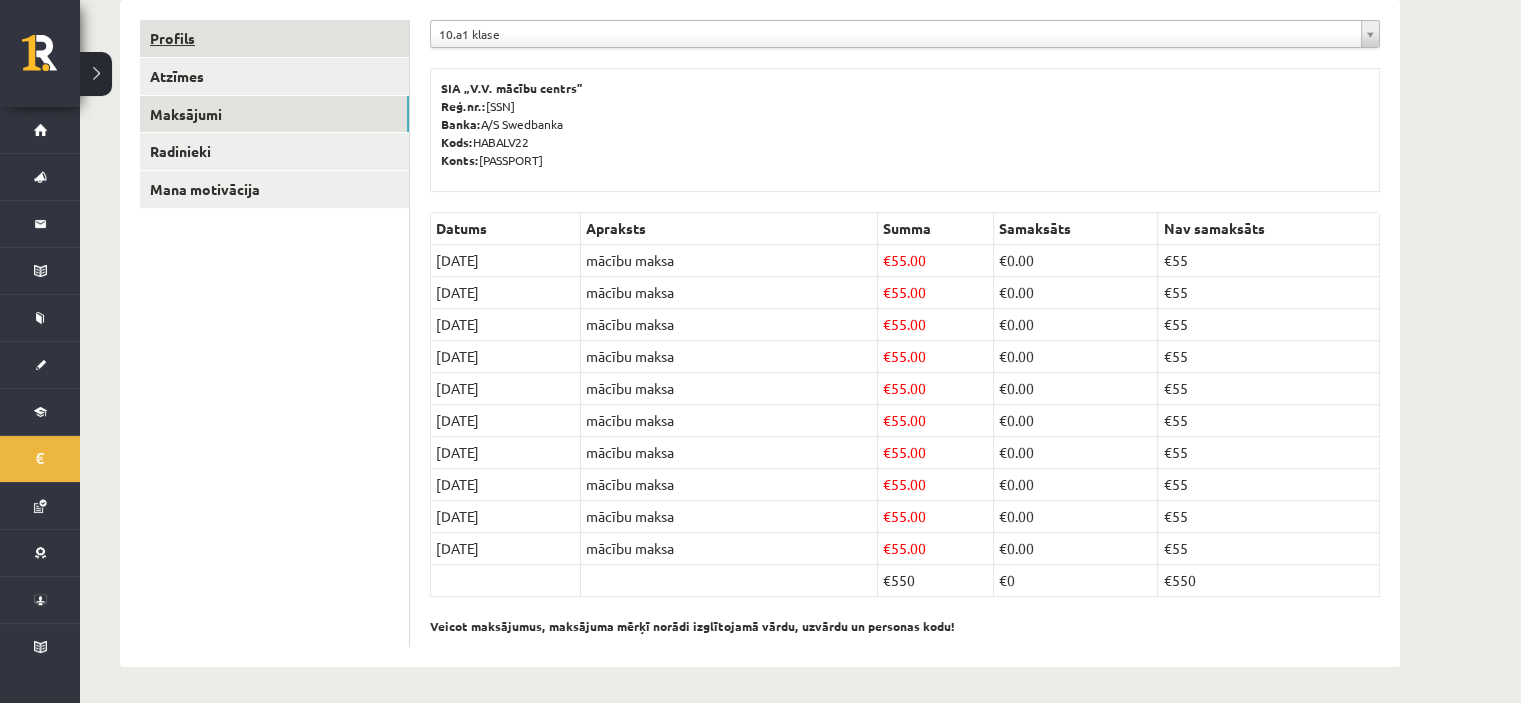 click on "Profils" at bounding box center [274, 38] 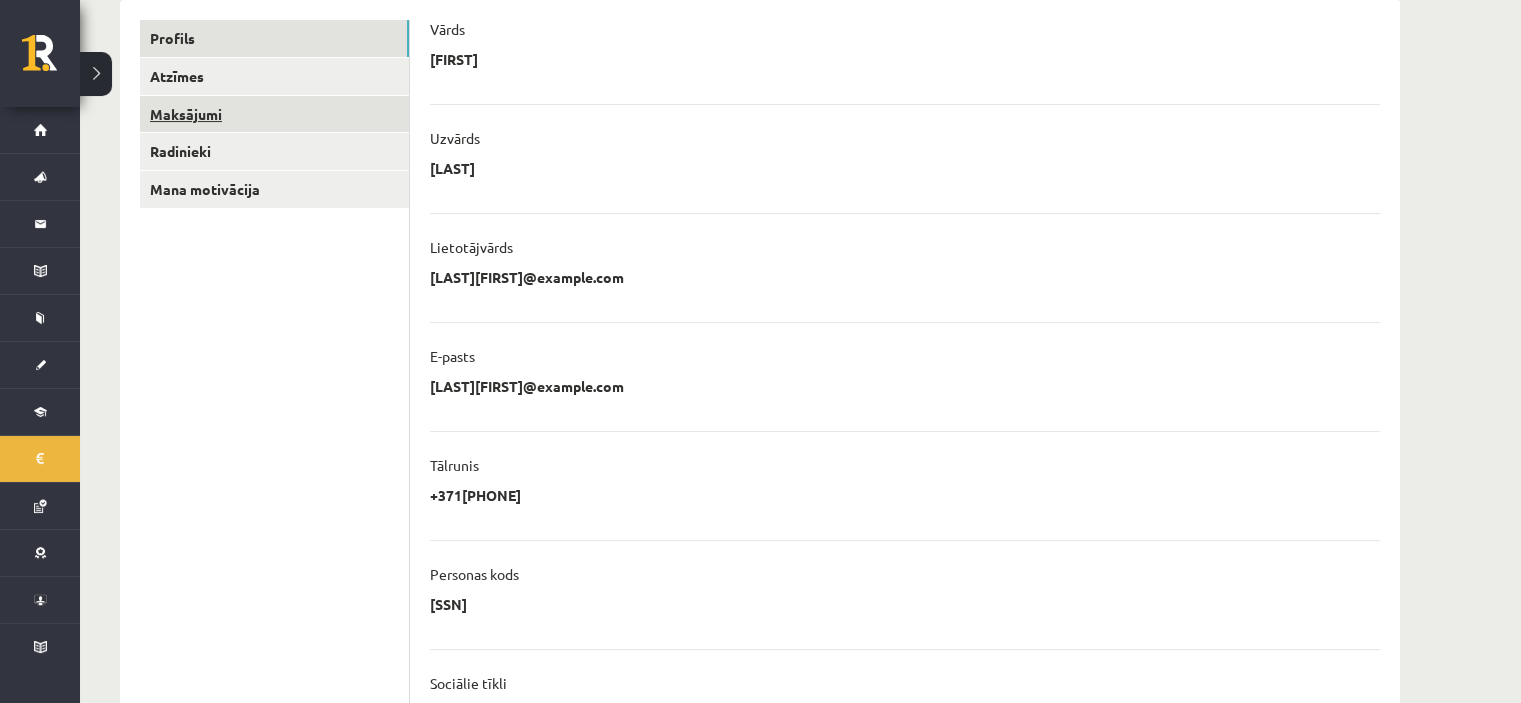 click on "Maksājumi" at bounding box center (274, 114) 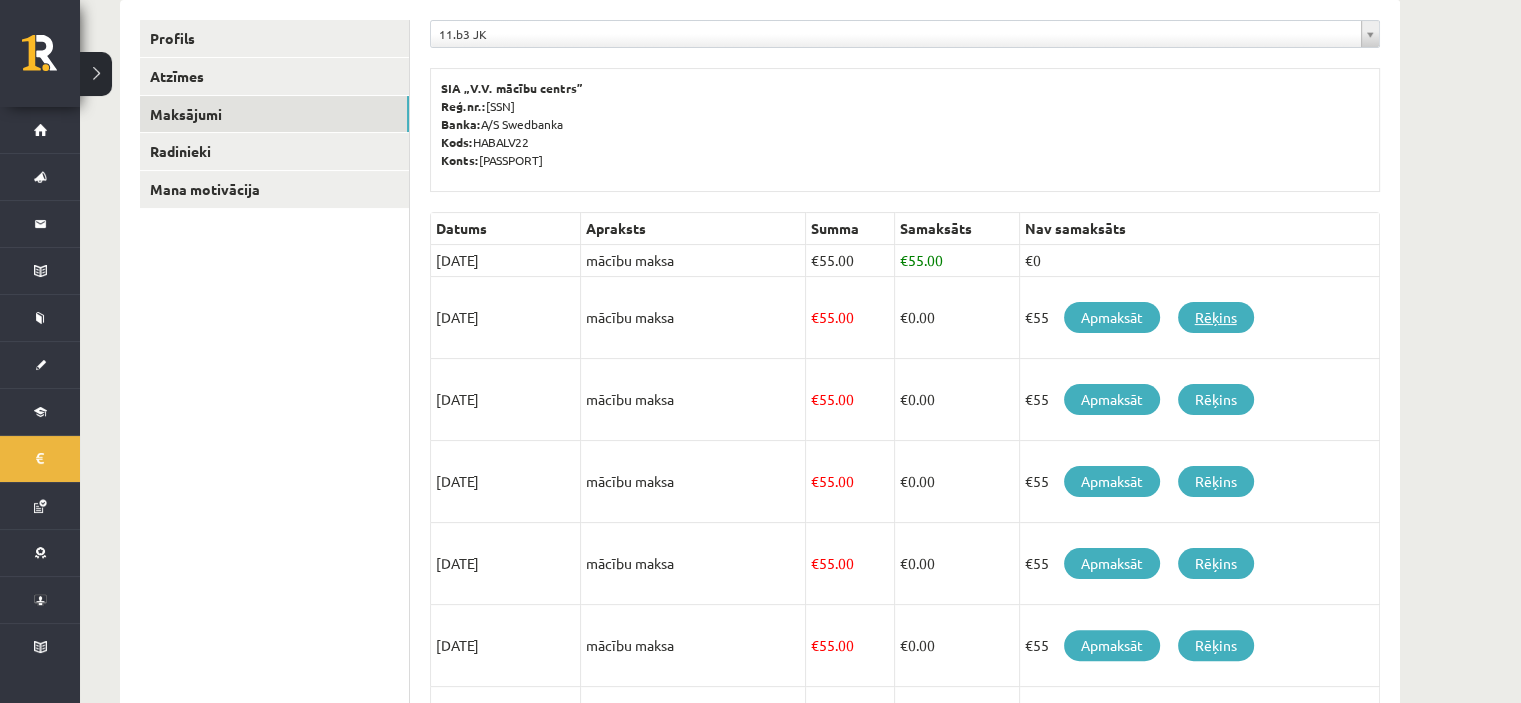 click on "Rēķins" at bounding box center (1216, 317) 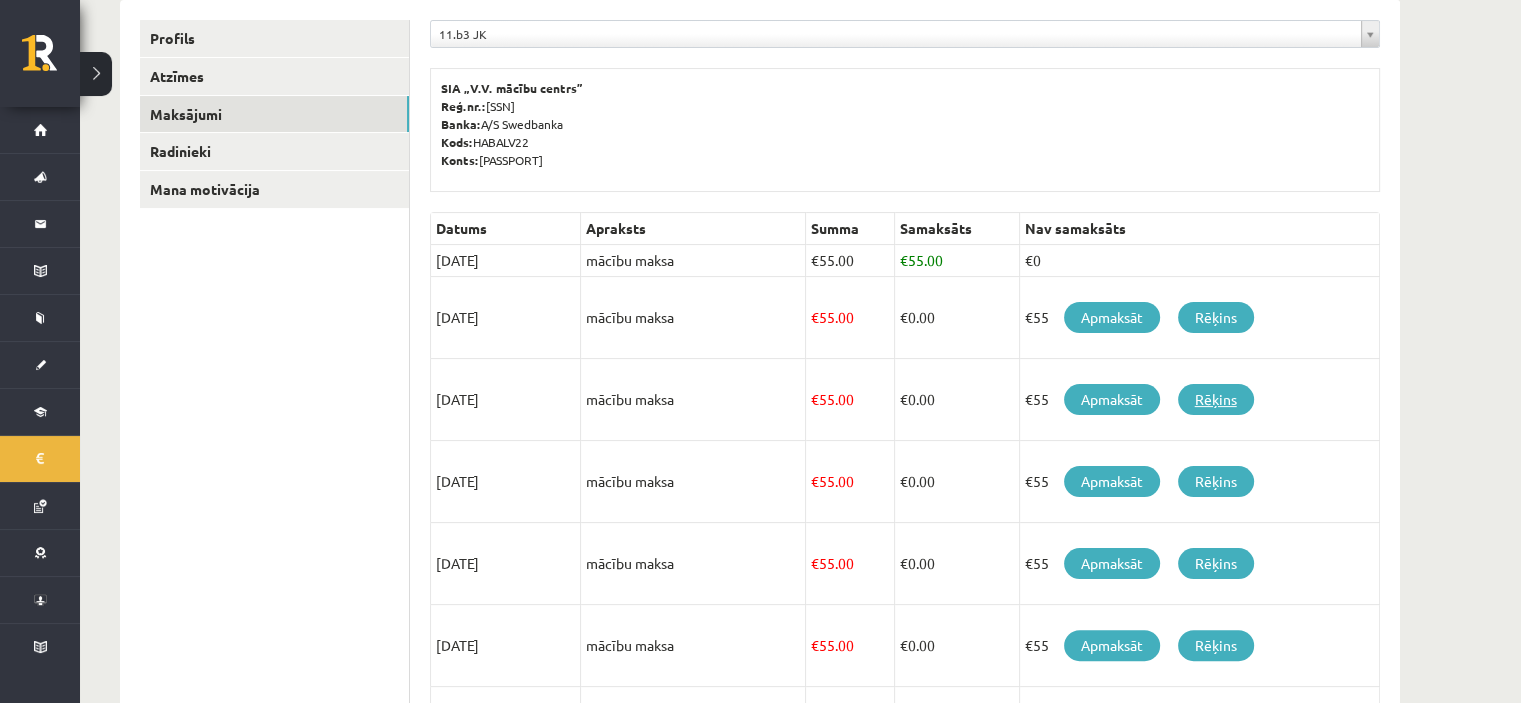 click on "Rēķins" at bounding box center [1216, 399] 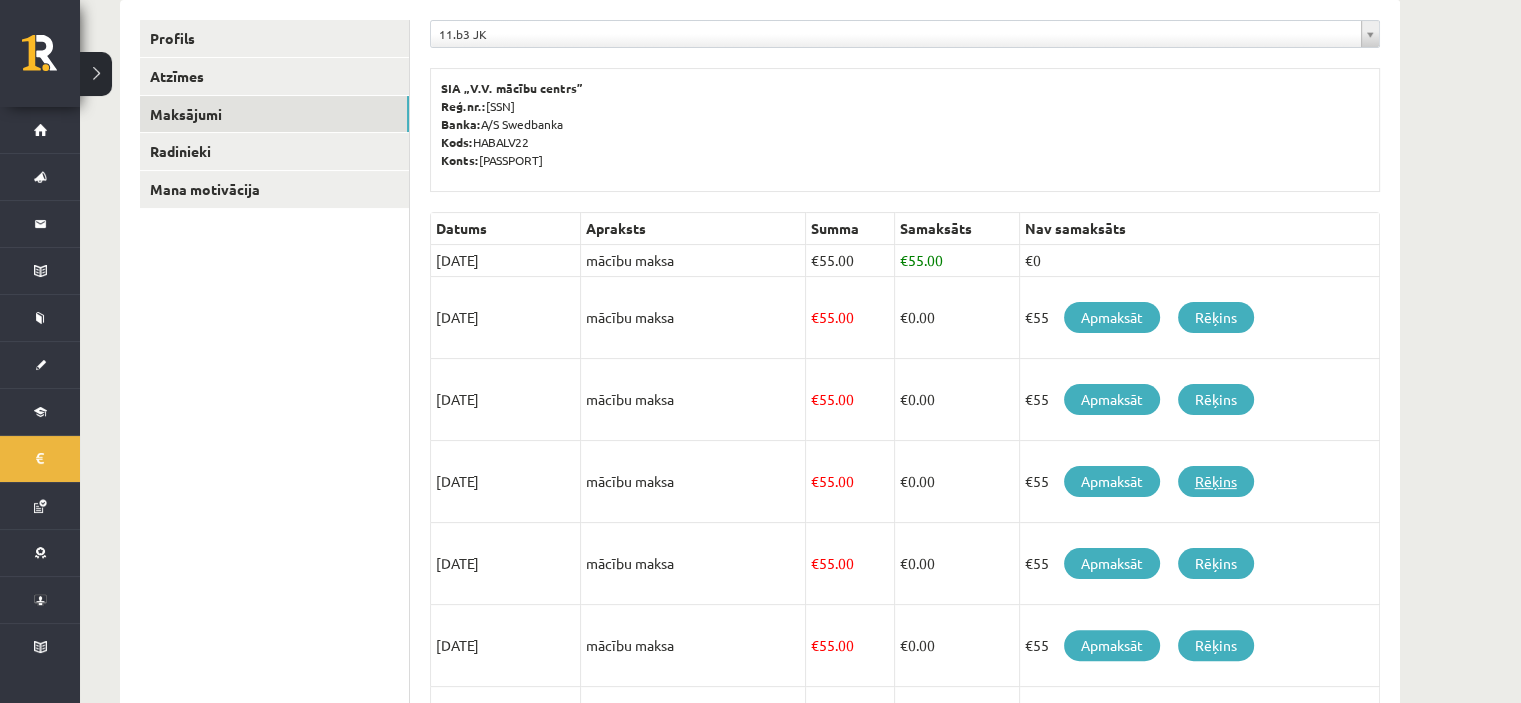 click on "Rēķins" at bounding box center (1216, 481) 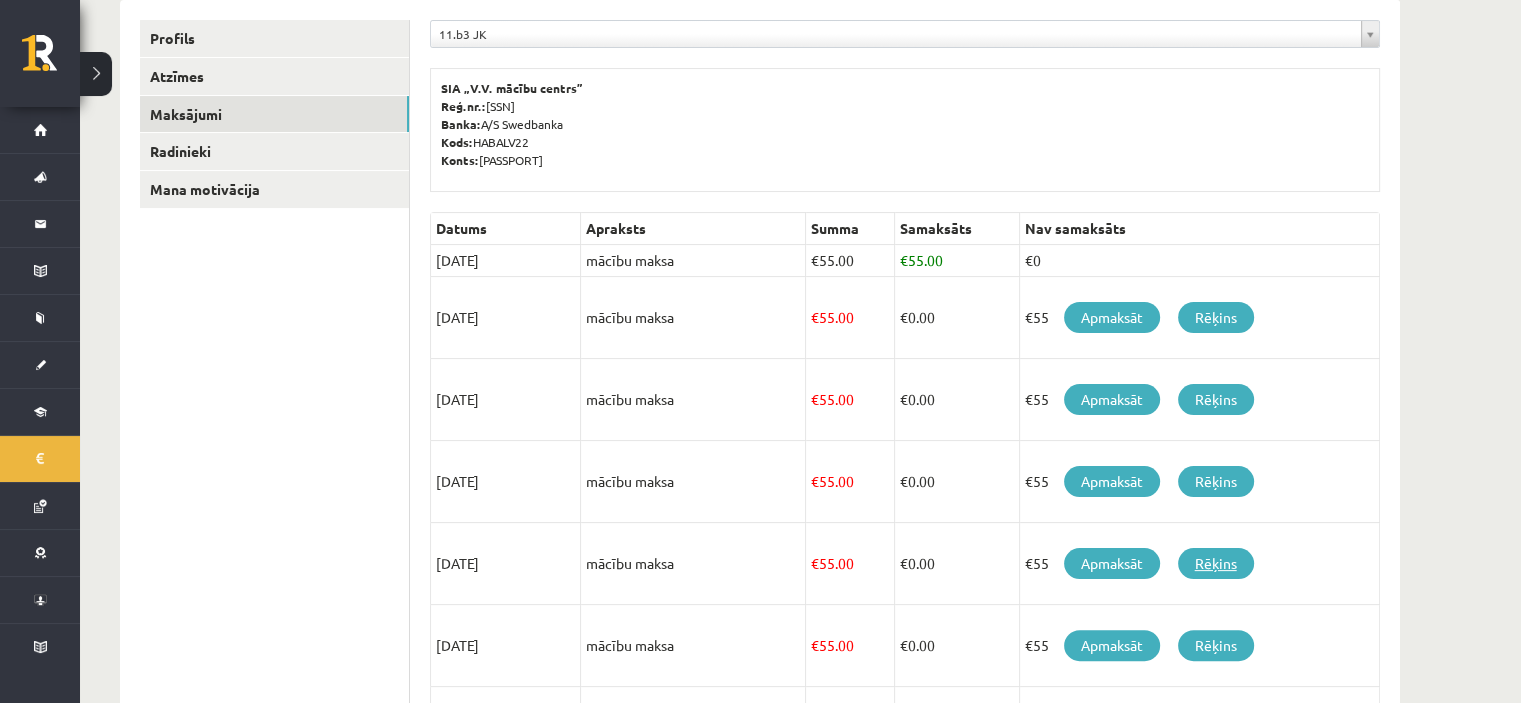 click on "Rēķins" at bounding box center [1216, 563] 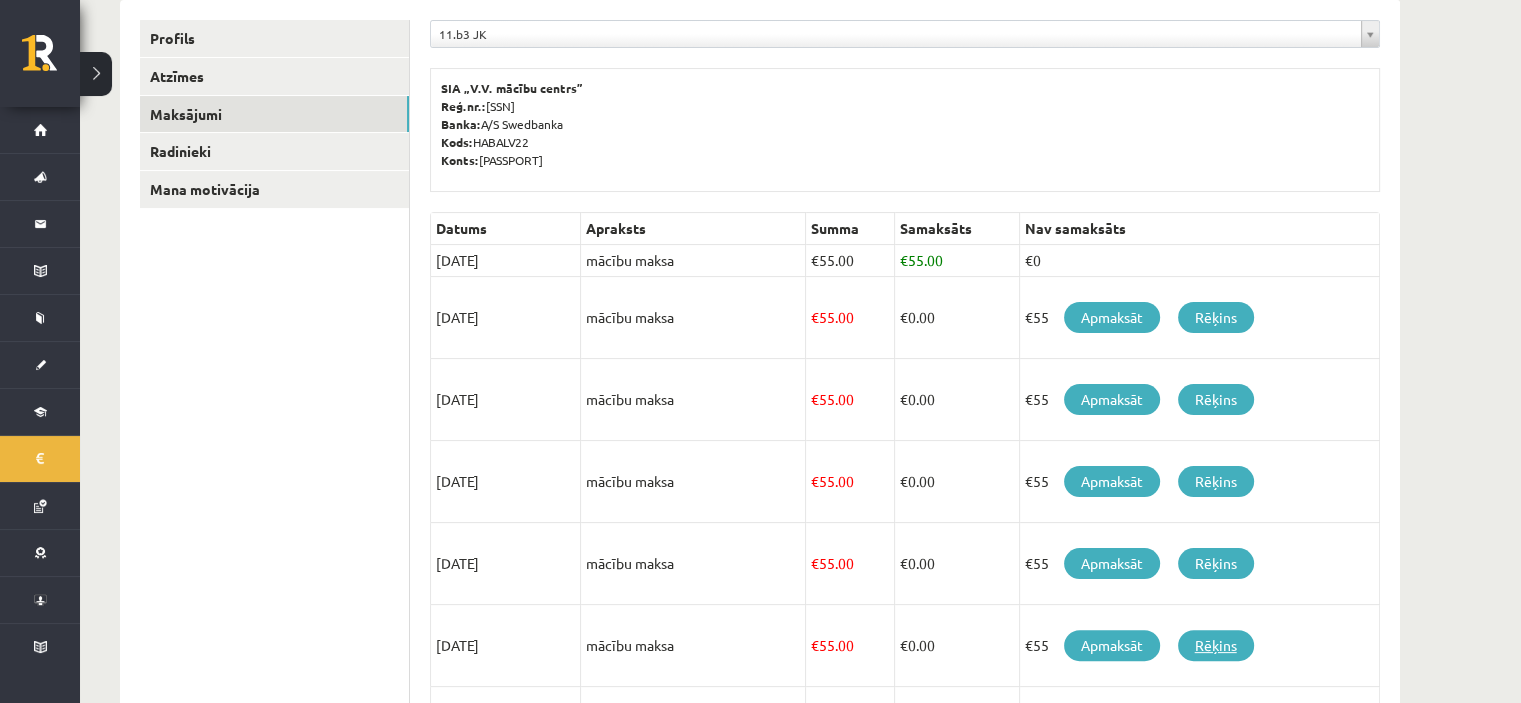 click on "Rēķins" at bounding box center [1216, 645] 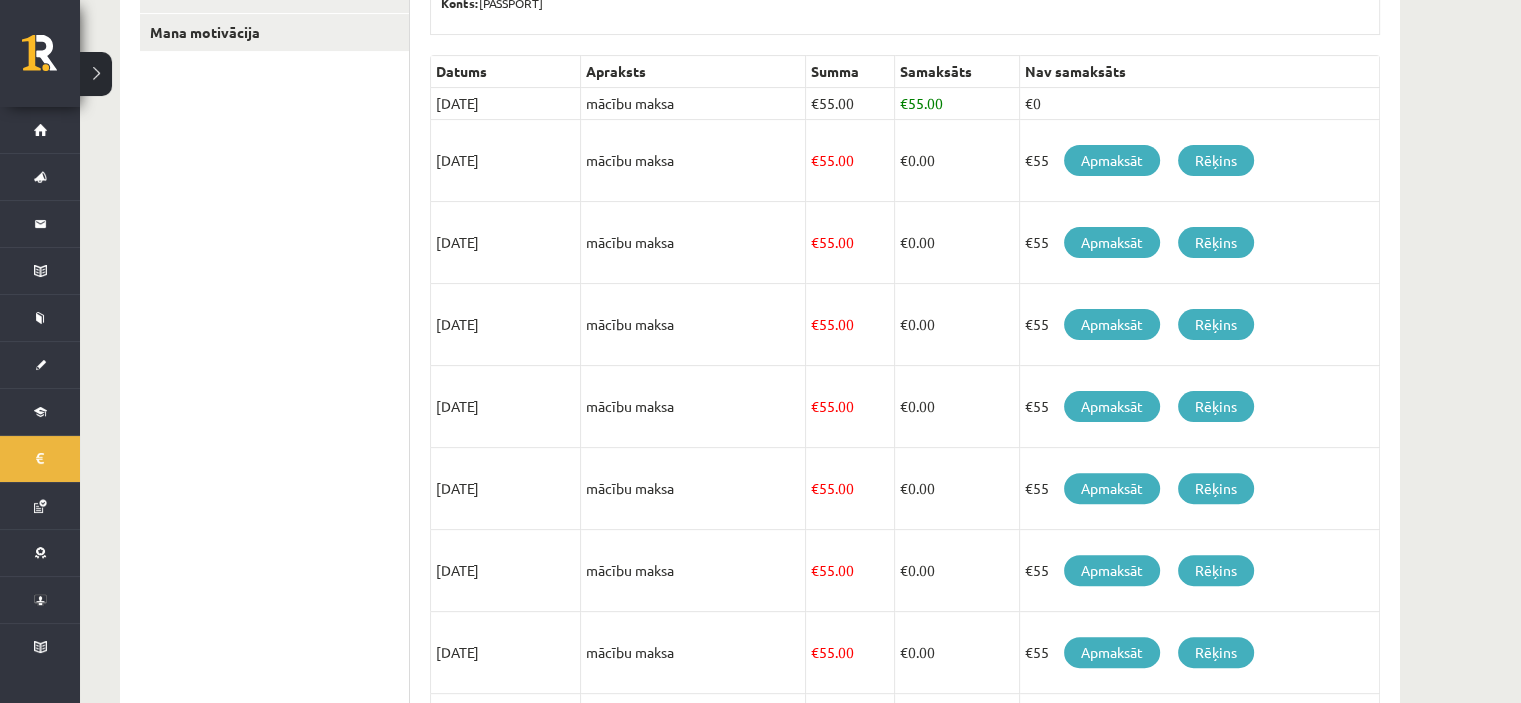 scroll, scrollTop: 531, scrollLeft: 0, axis: vertical 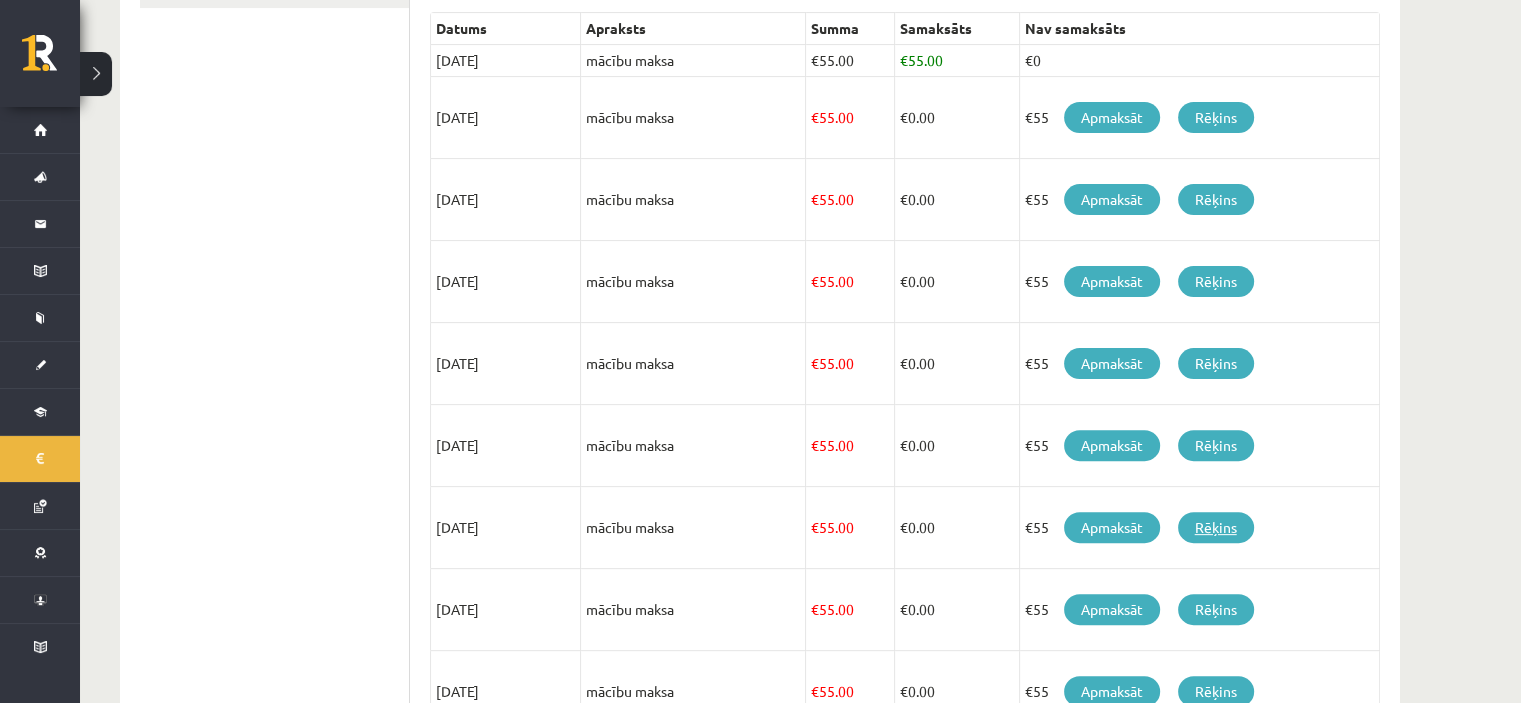 click on "Rēķins" at bounding box center [1216, 527] 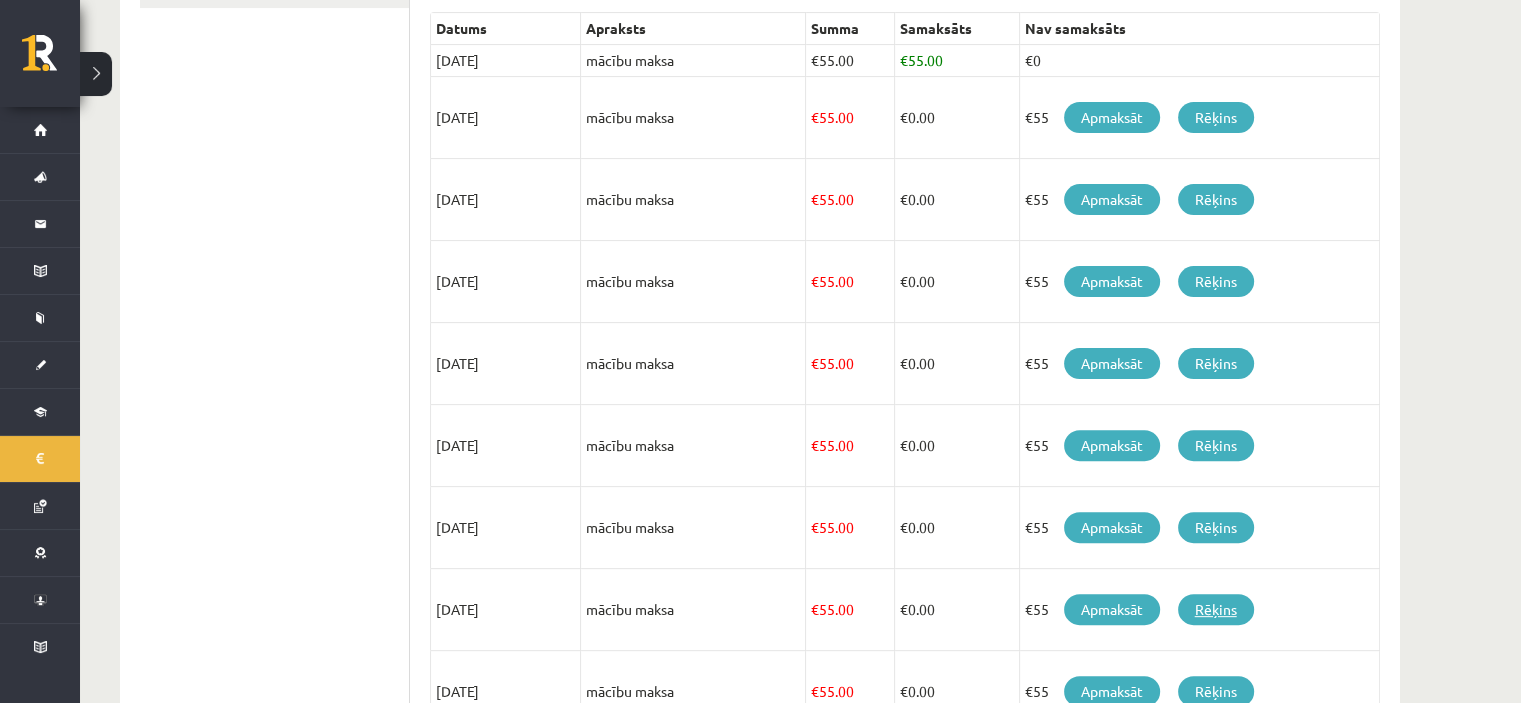 click on "Rēķins" at bounding box center [1216, 609] 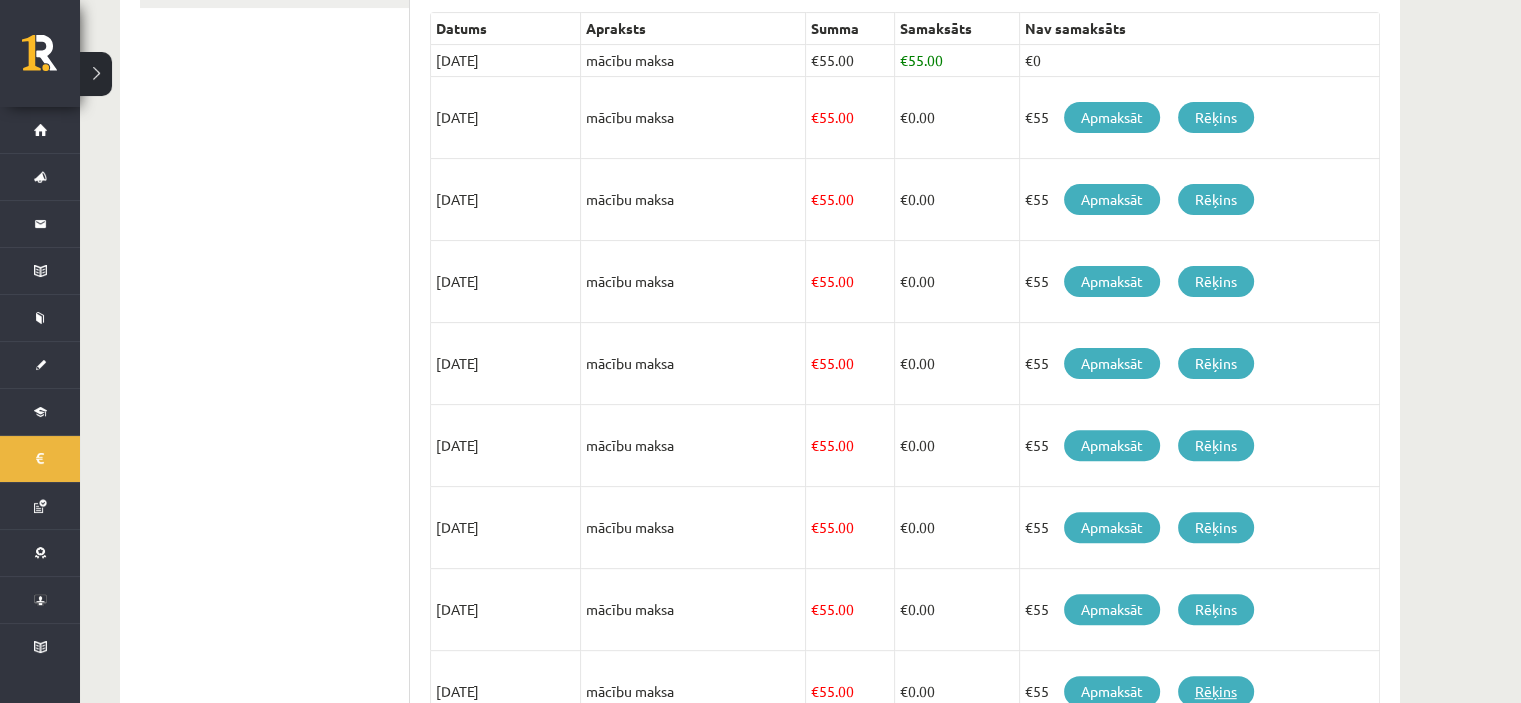 click on "Rēķins" at bounding box center (1216, 691) 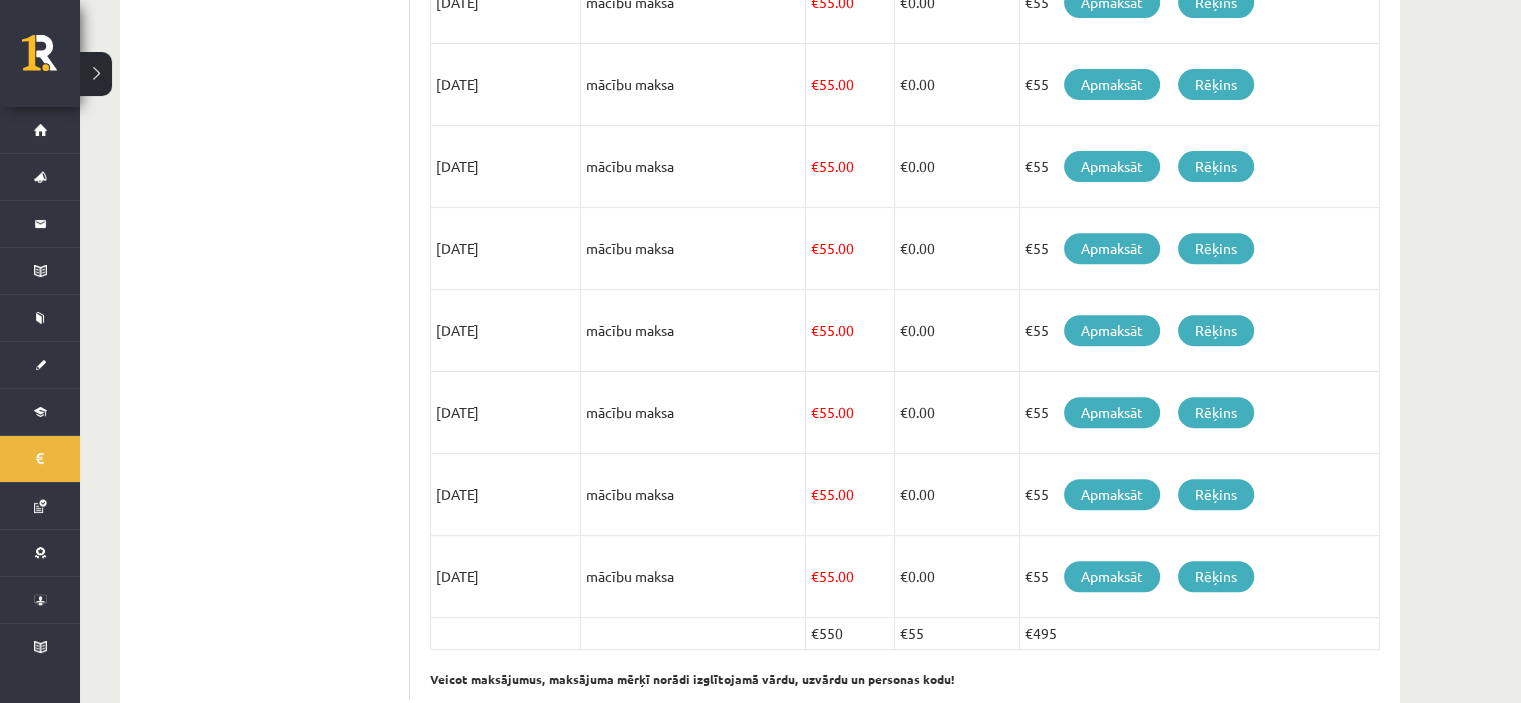 scroll, scrollTop: 781, scrollLeft: 0, axis: vertical 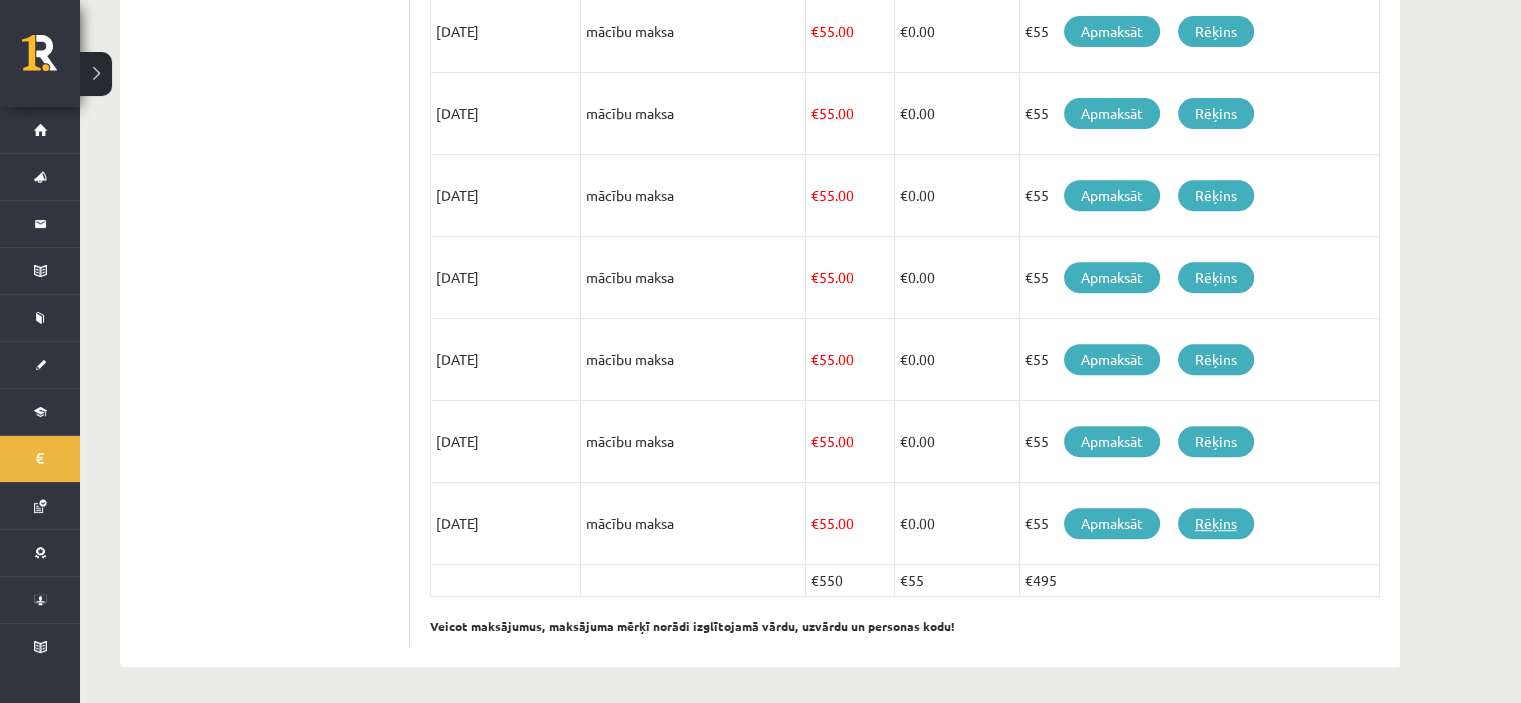 click on "Rēķins" at bounding box center (1216, 523) 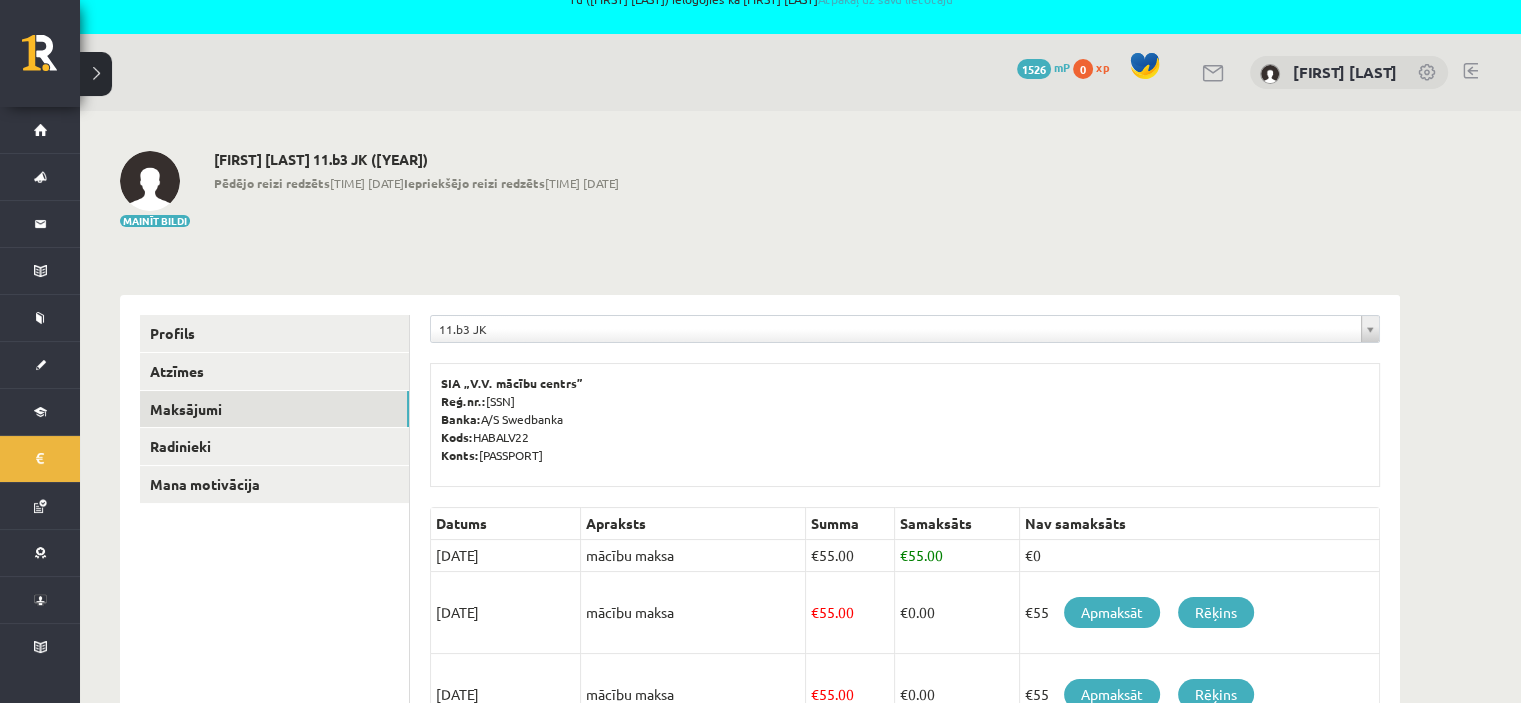 scroll, scrollTop: 0, scrollLeft: 0, axis: both 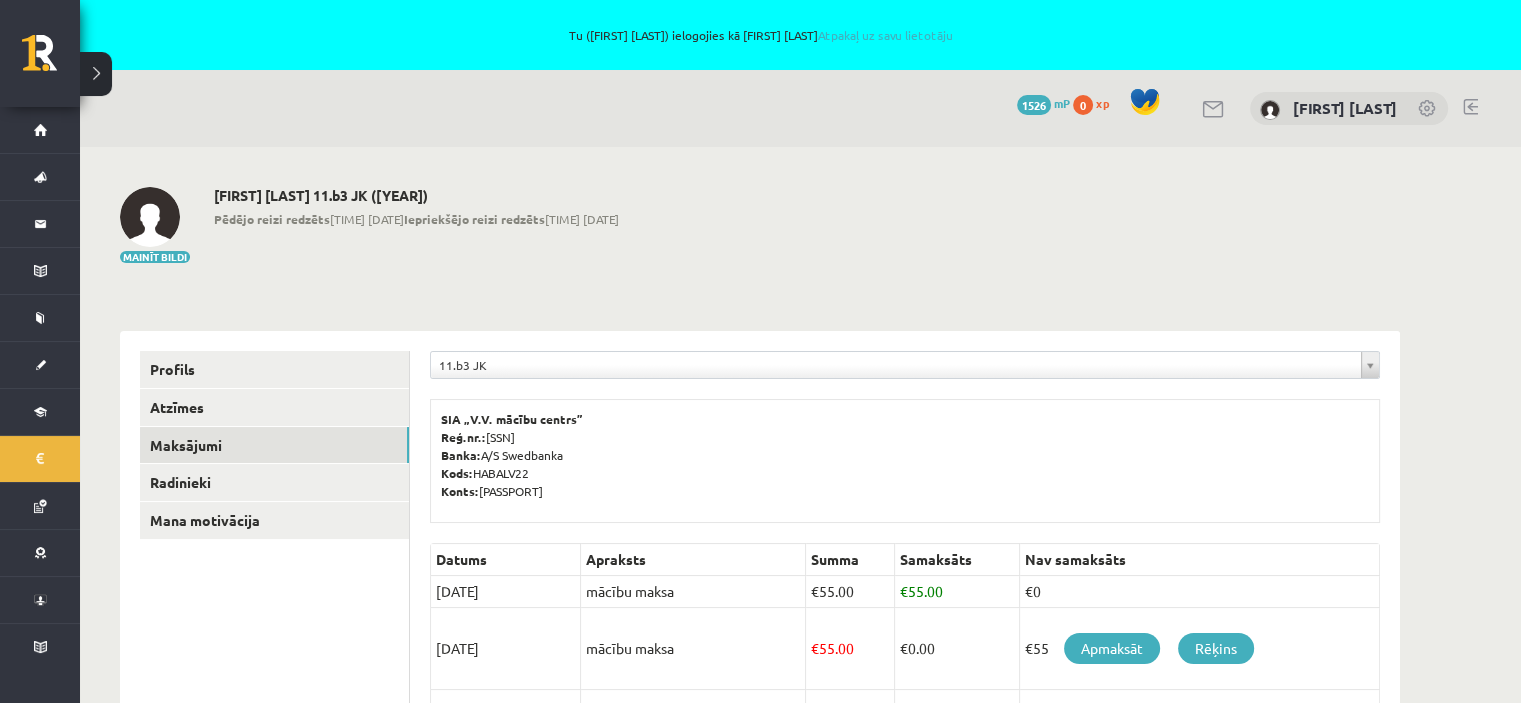 click at bounding box center (1470, 107) 